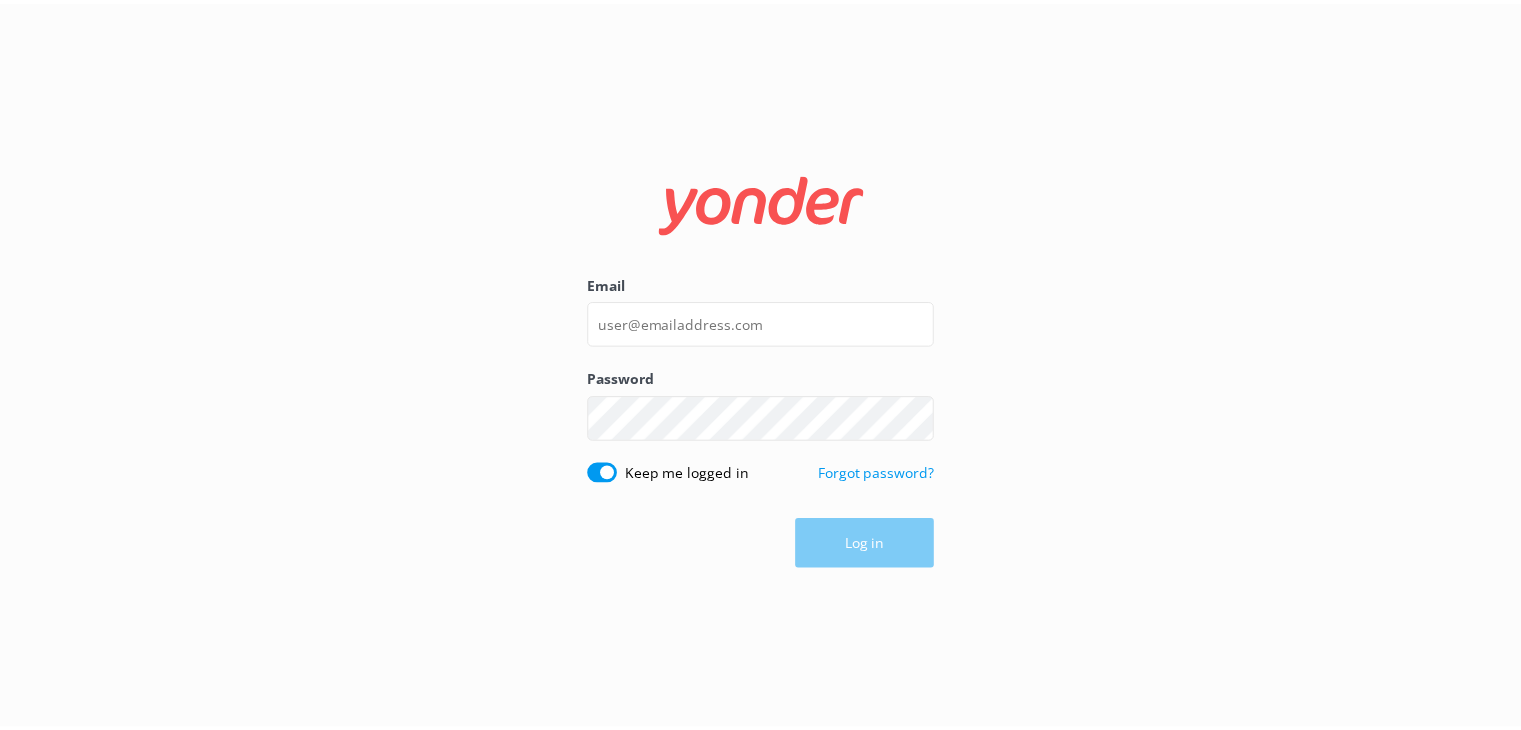 scroll, scrollTop: 0, scrollLeft: 0, axis: both 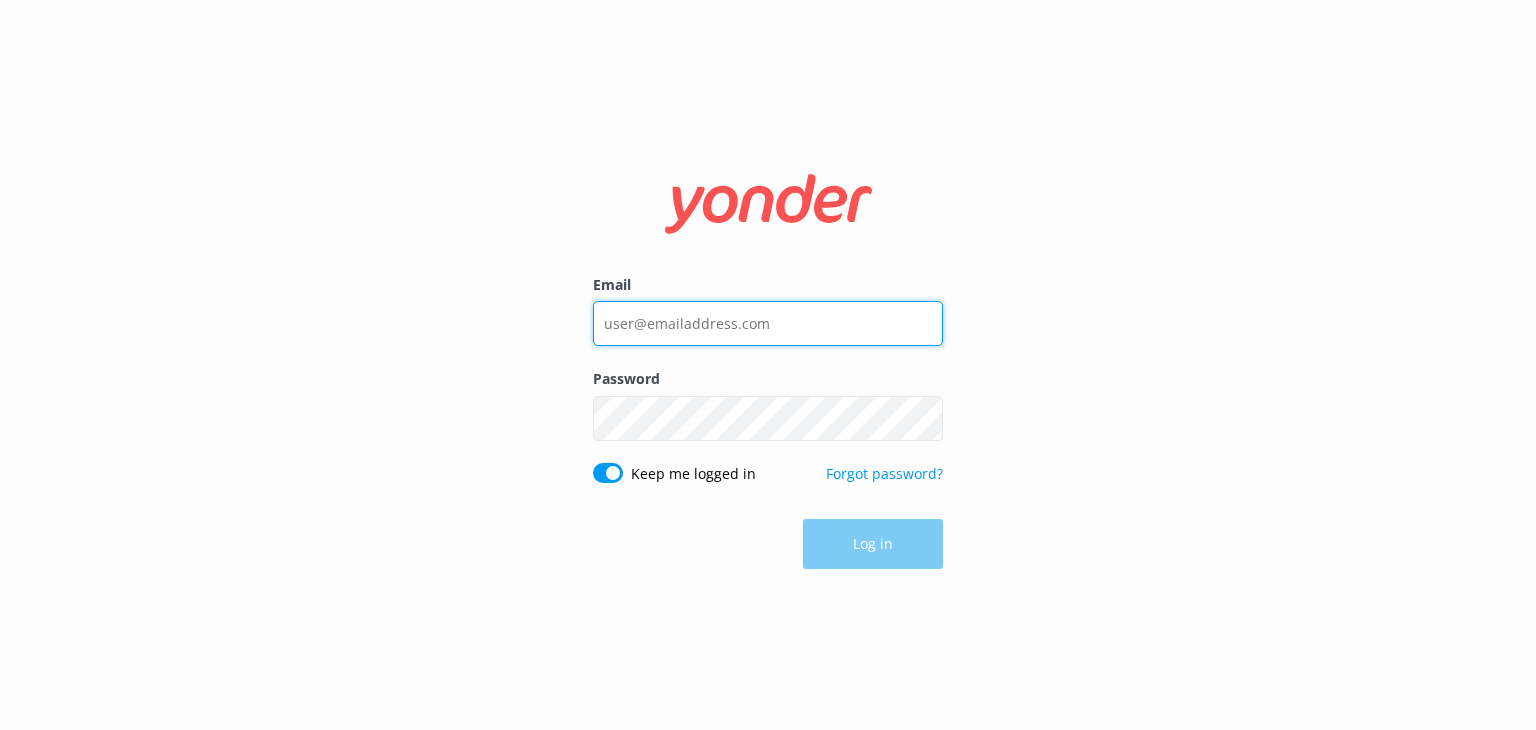 type on "[EMAIL_ADDRESS][DOMAIN_NAME]" 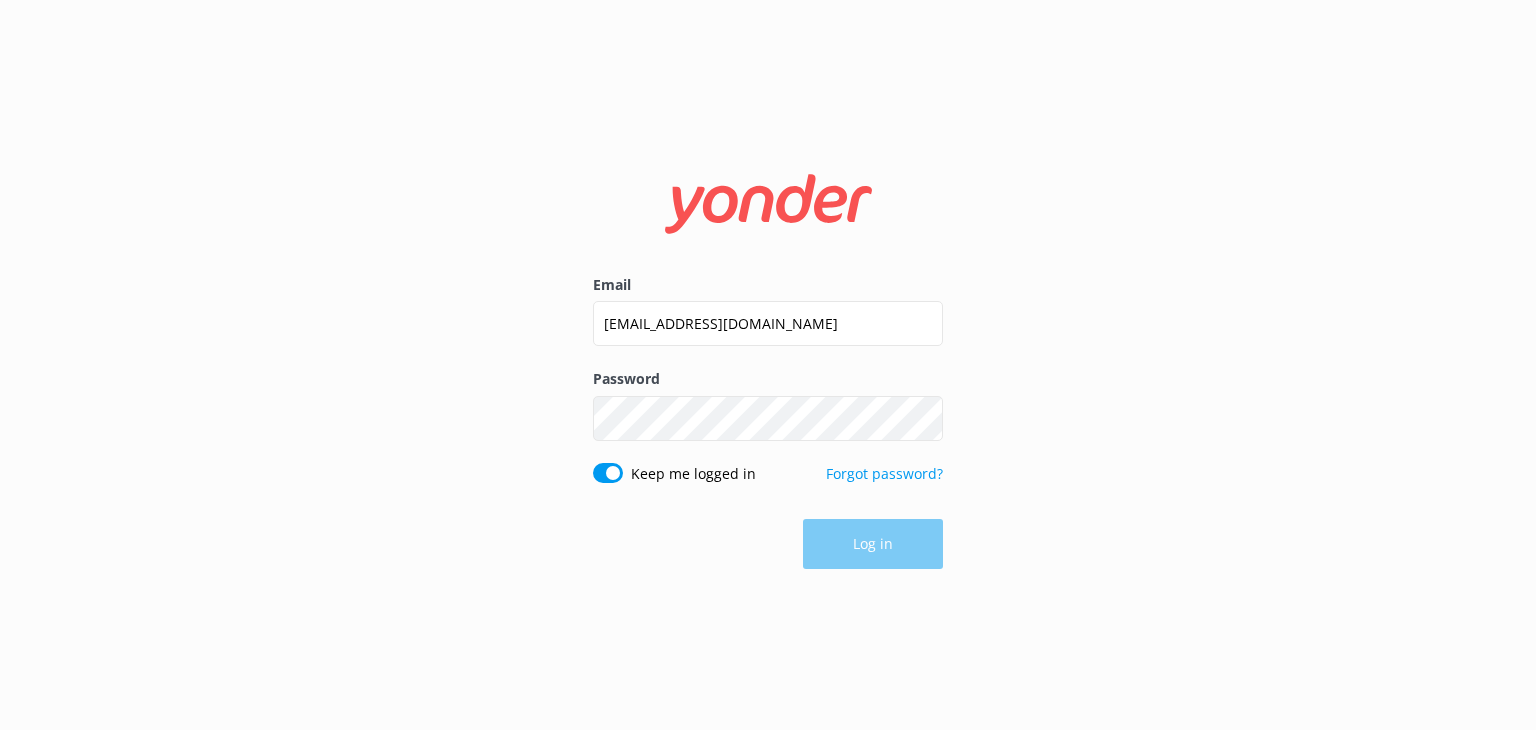 click on "Log in" at bounding box center (768, 544) 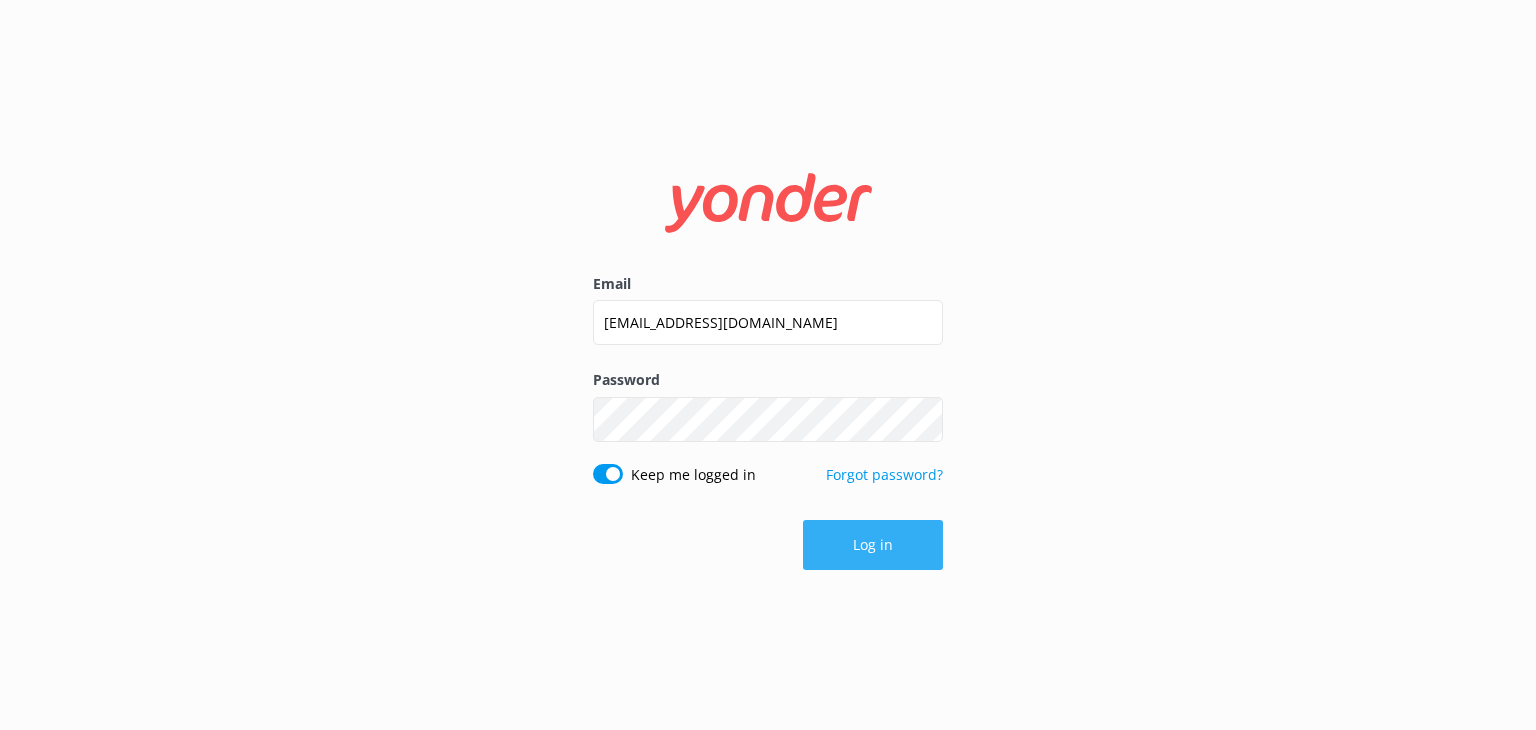 click on "Log in" at bounding box center [873, 545] 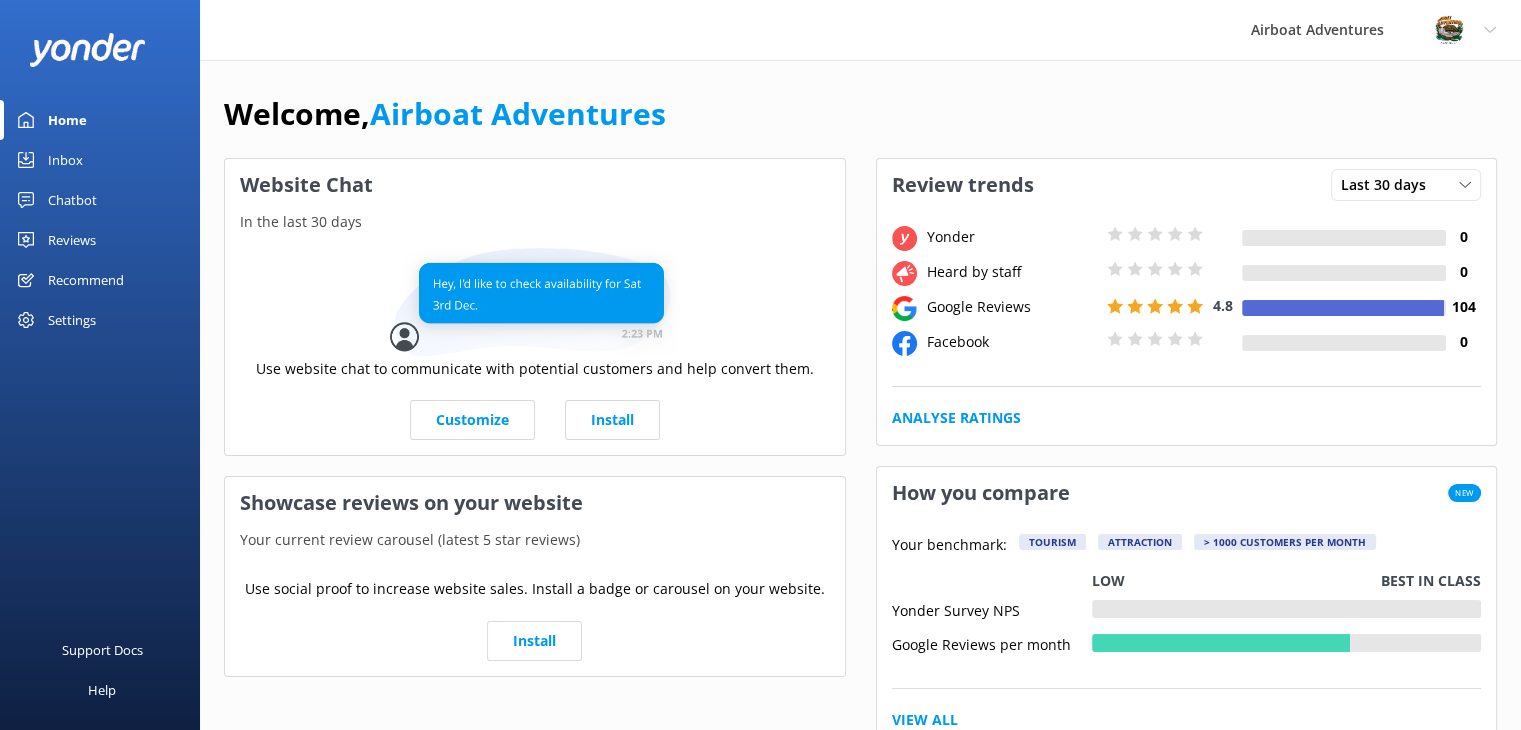 click on "Reviews" at bounding box center [72, 240] 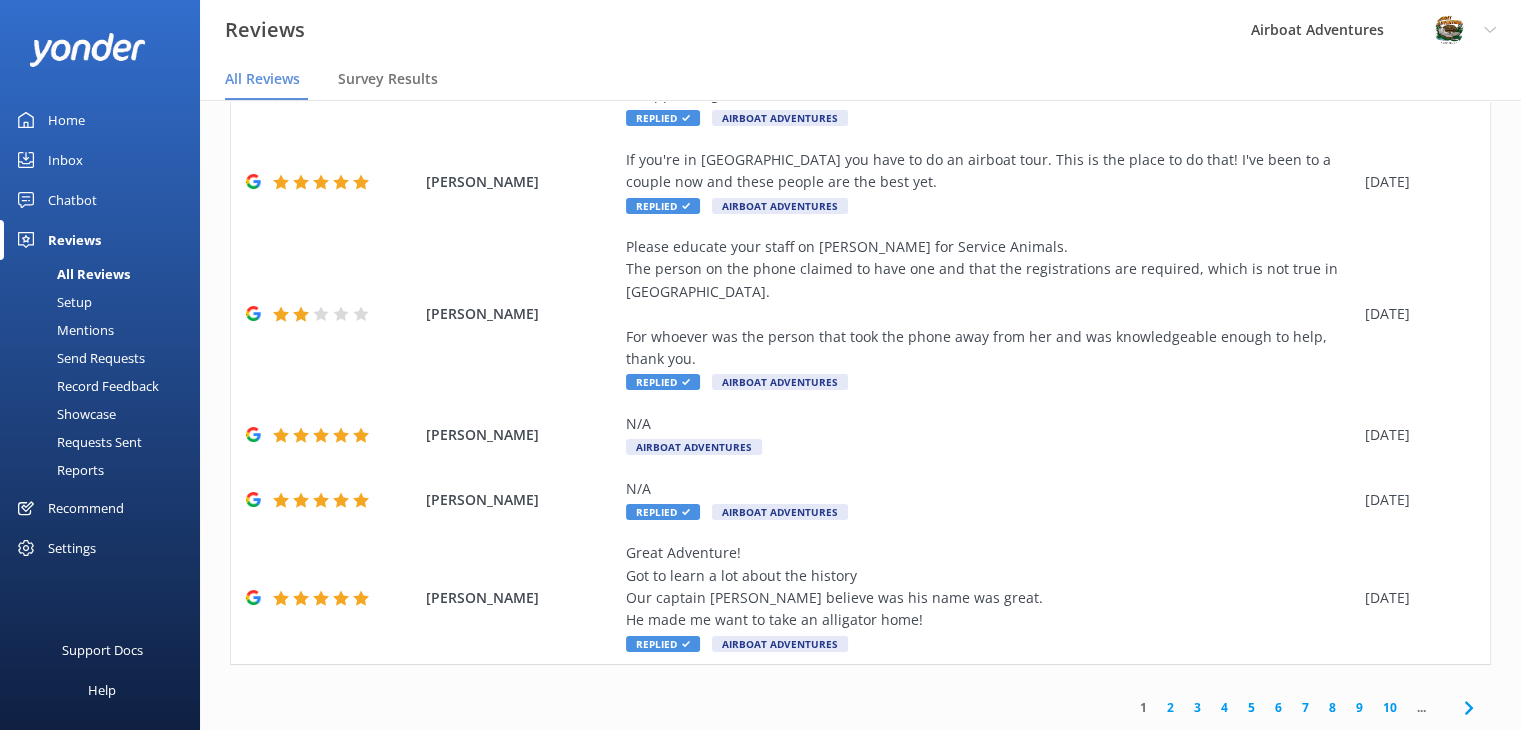 scroll, scrollTop: 631, scrollLeft: 0, axis: vertical 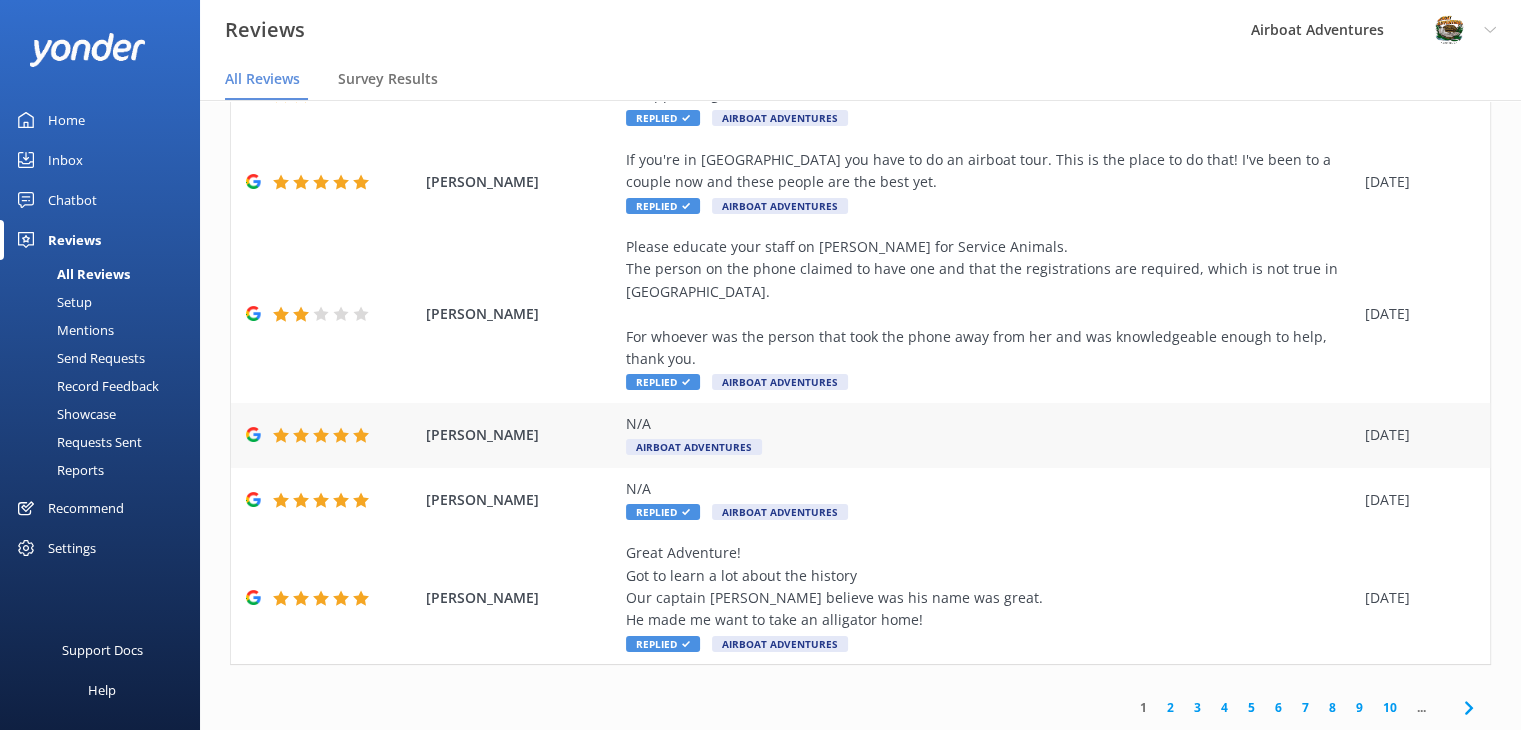 click on "[PERSON_NAME]" at bounding box center [521, 435] 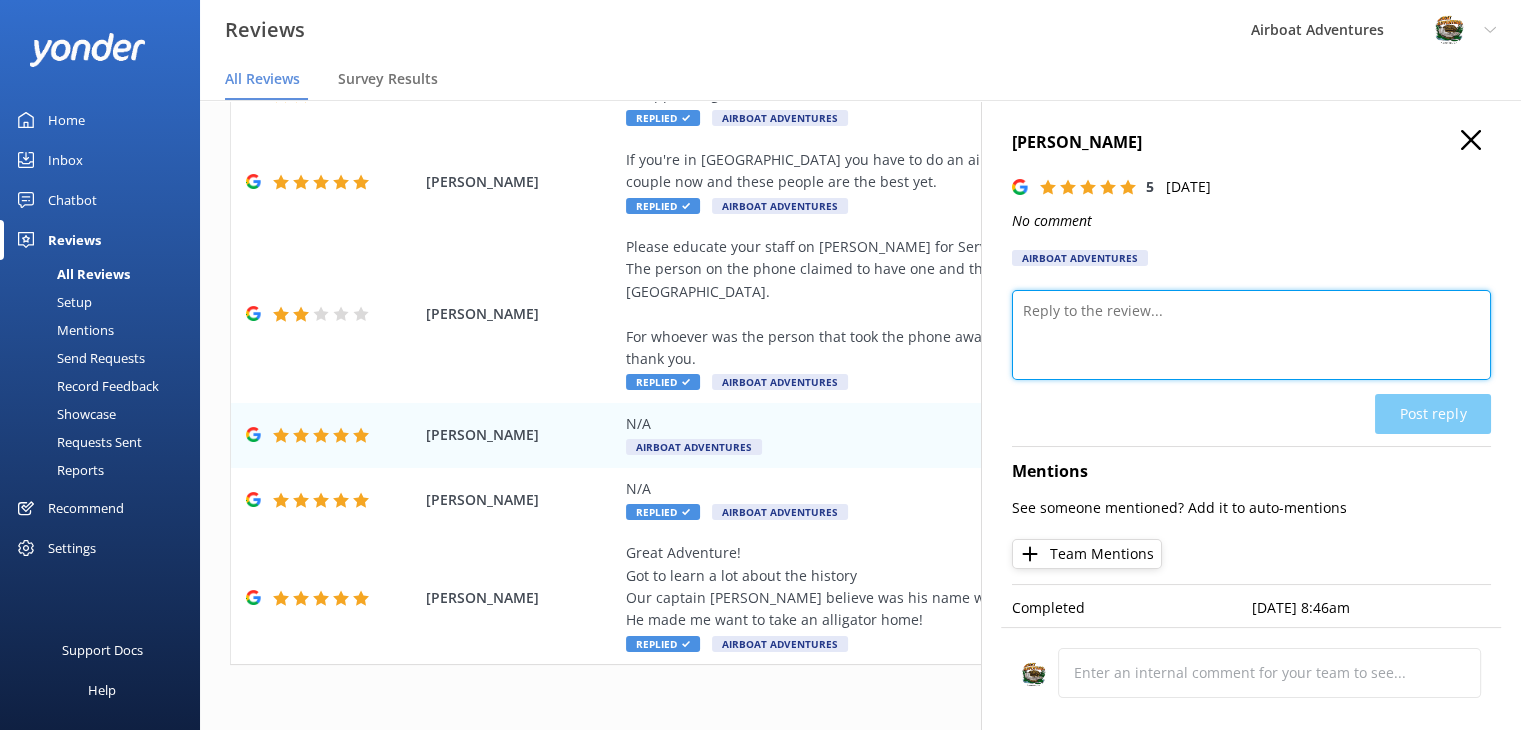 click at bounding box center [1251, 335] 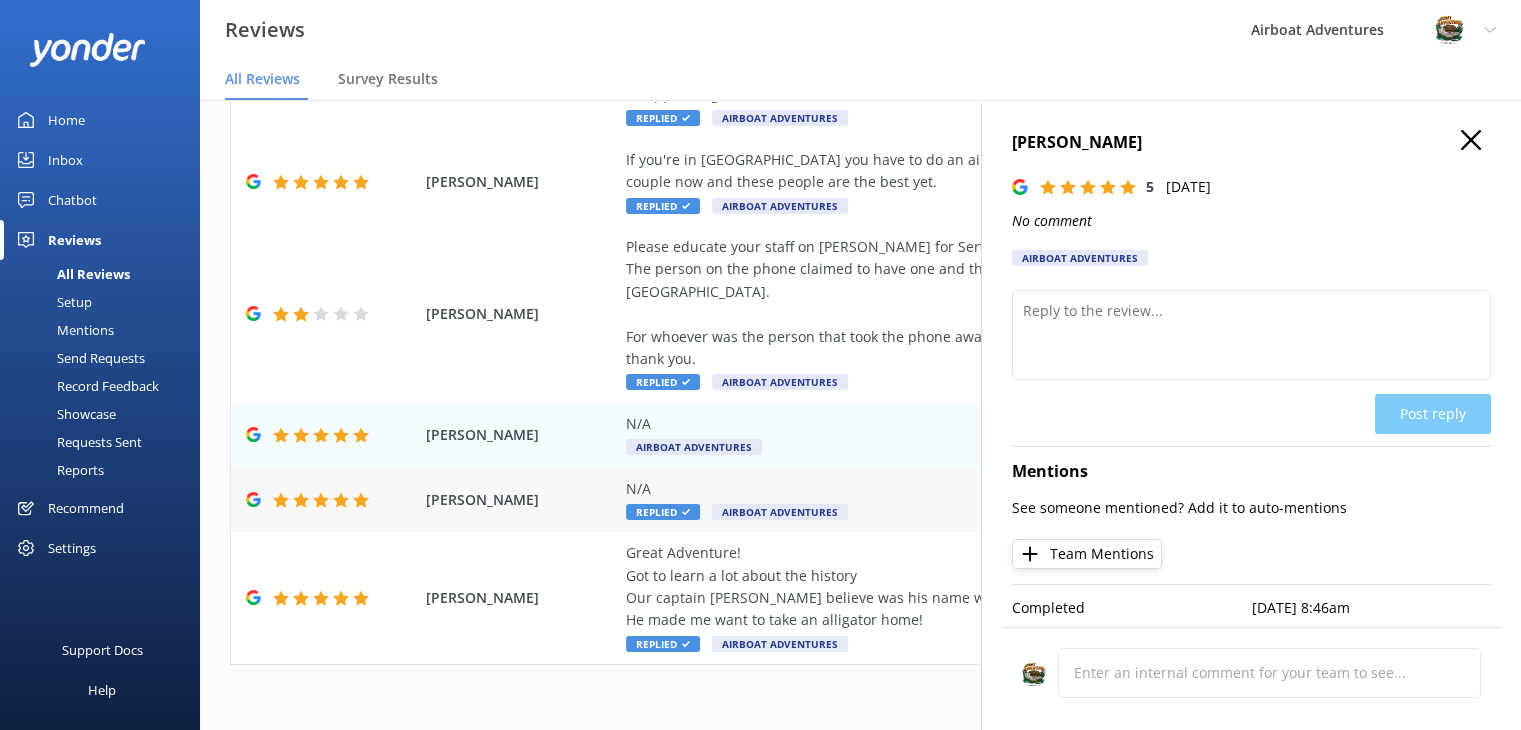 click on "N/A Replied Airboat Adventures" at bounding box center [990, 500] 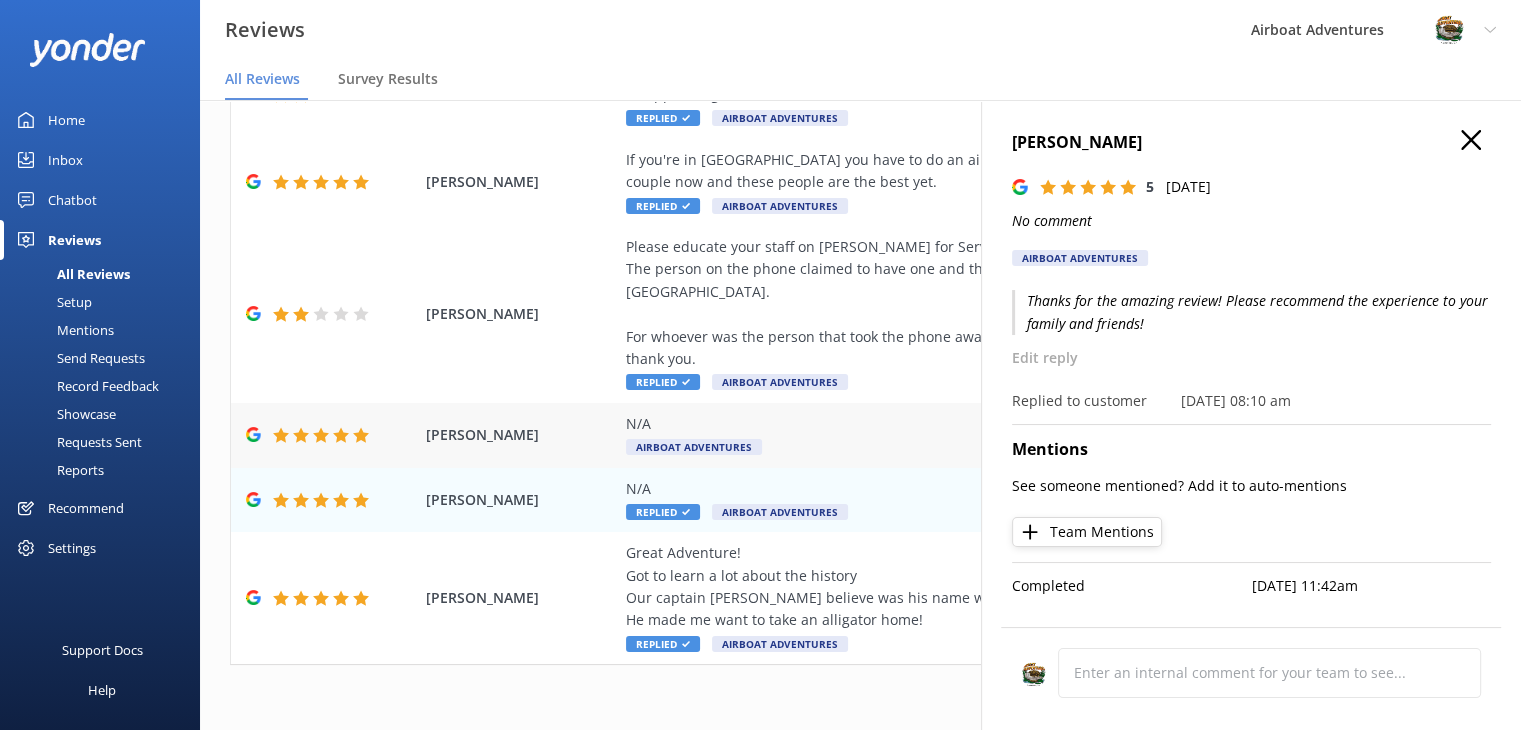 click on "N/A" at bounding box center (990, 424) 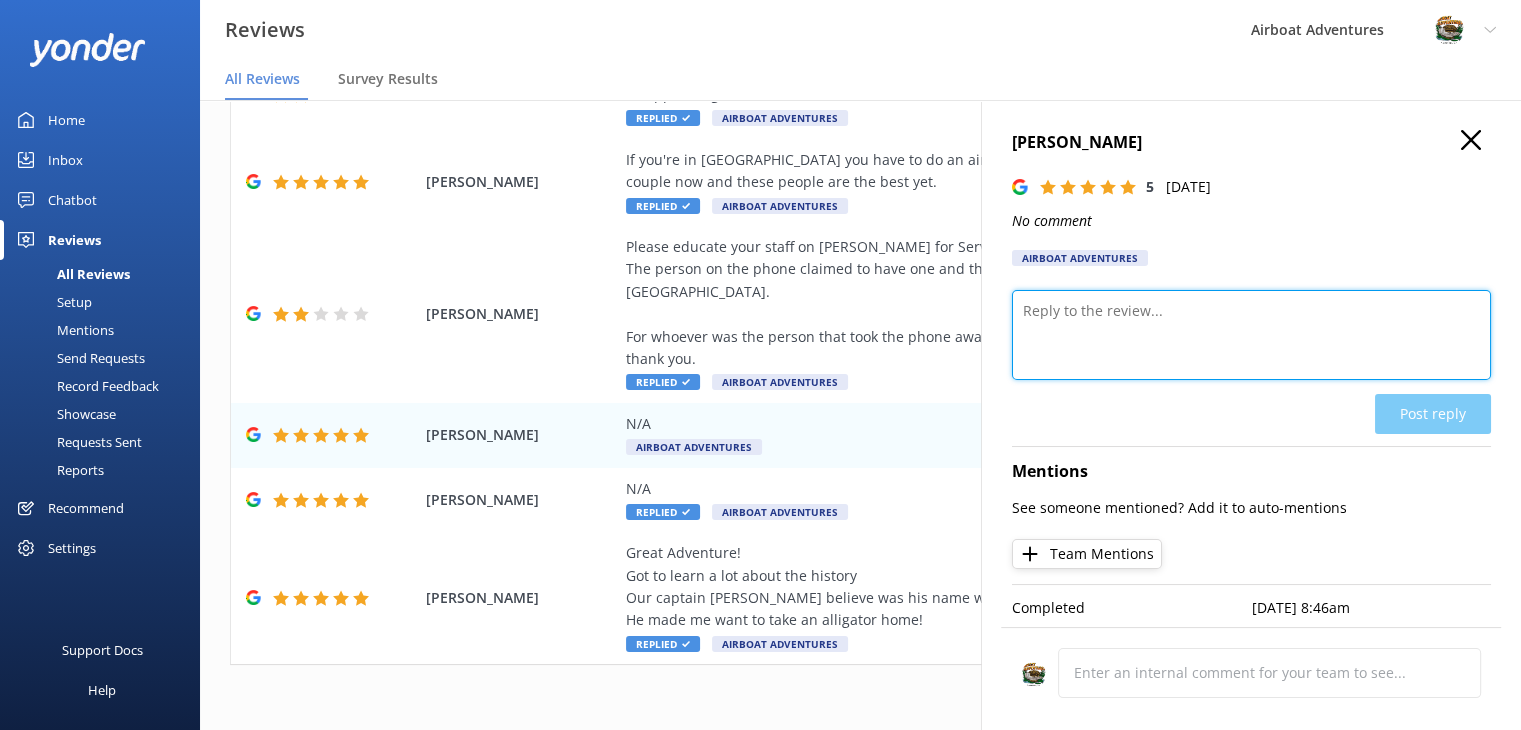 click at bounding box center (1251, 335) 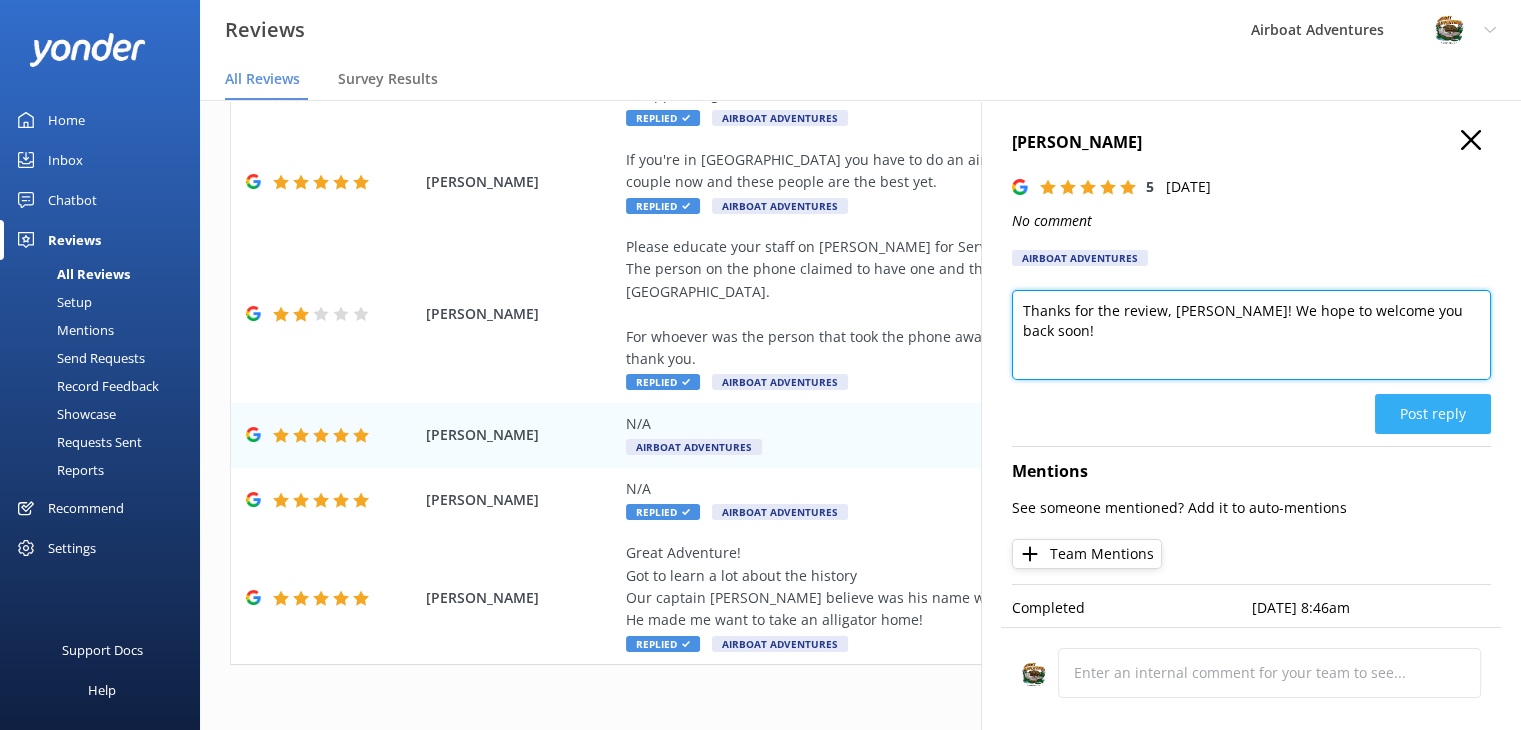type on "Thanks for the review, [PERSON_NAME]! We hope to welcome you back soon!" 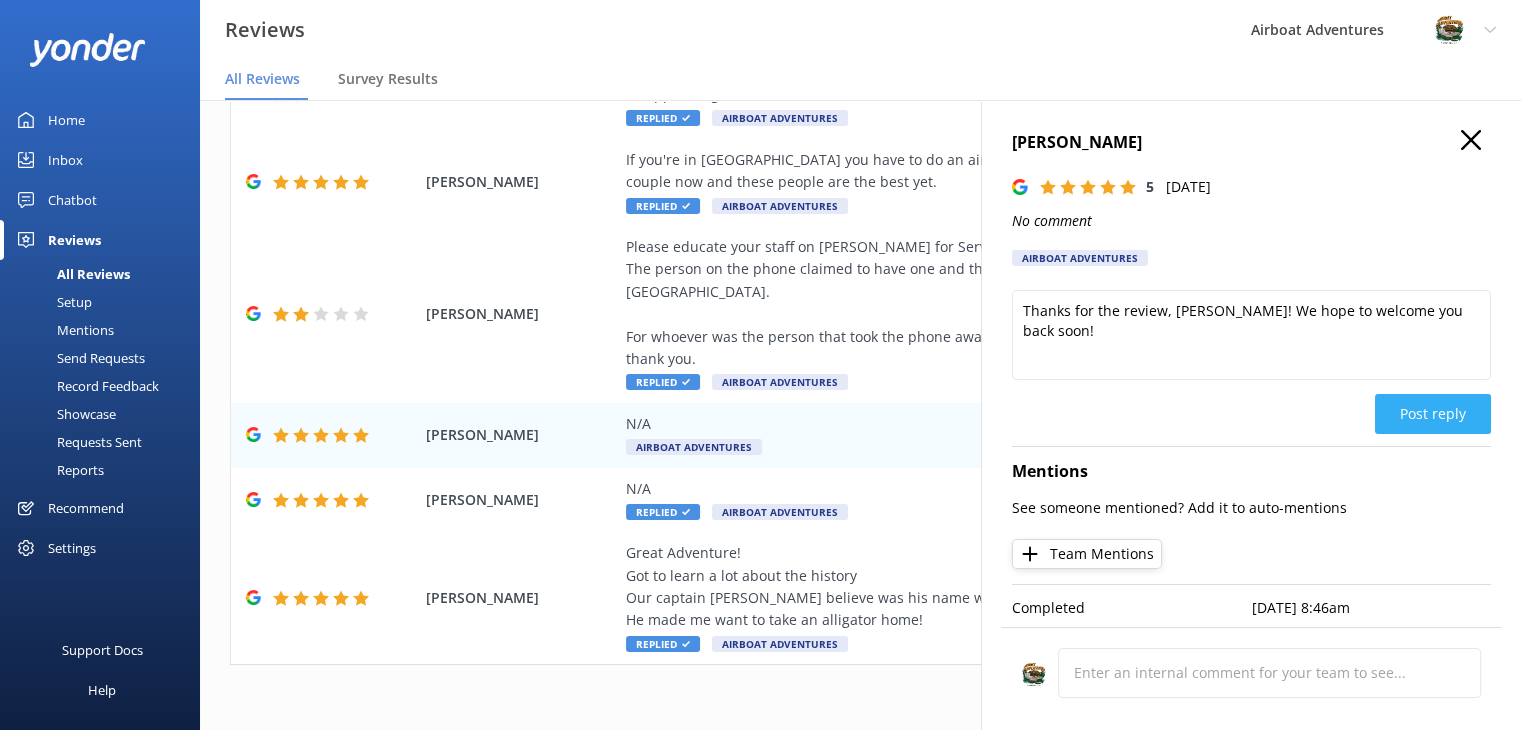 click on "Post reply" 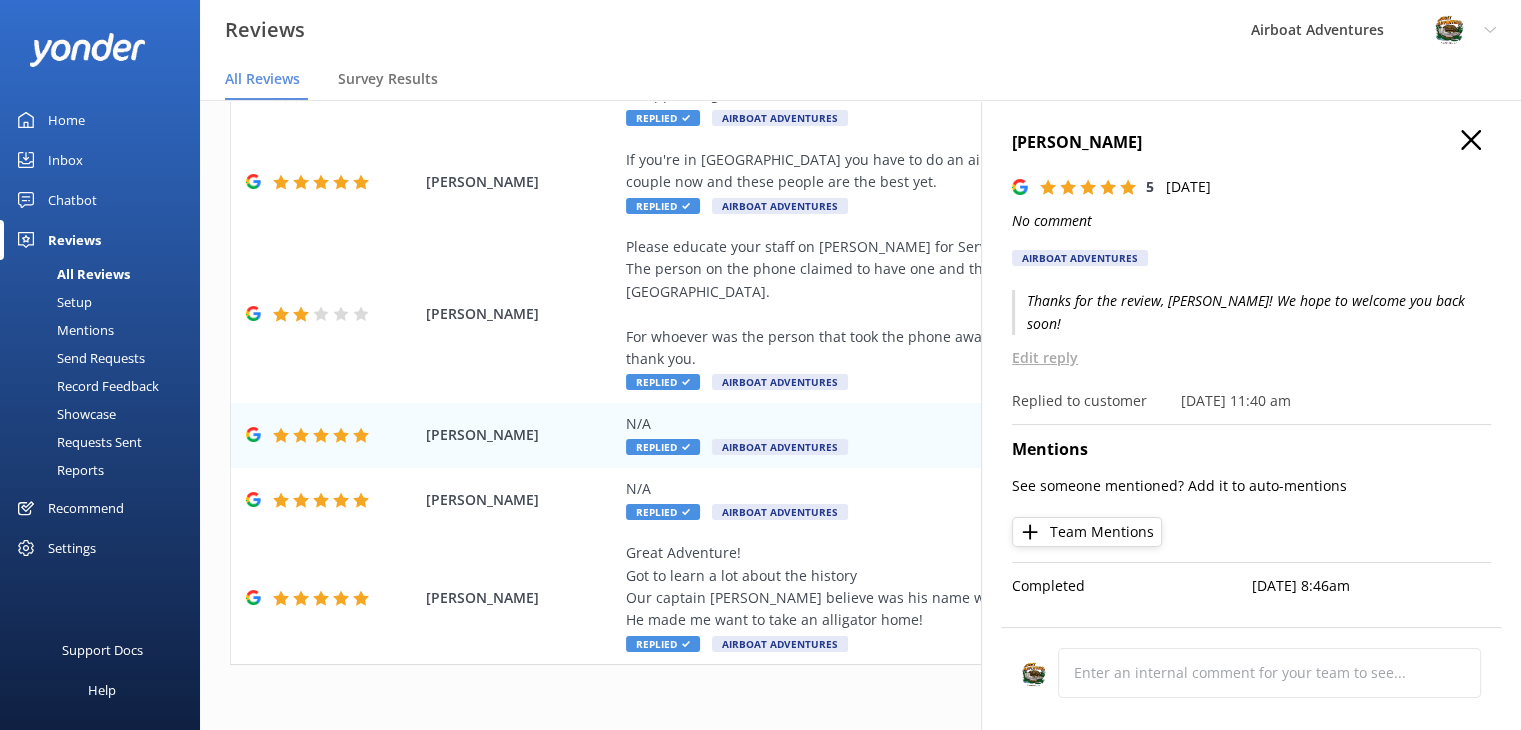 click 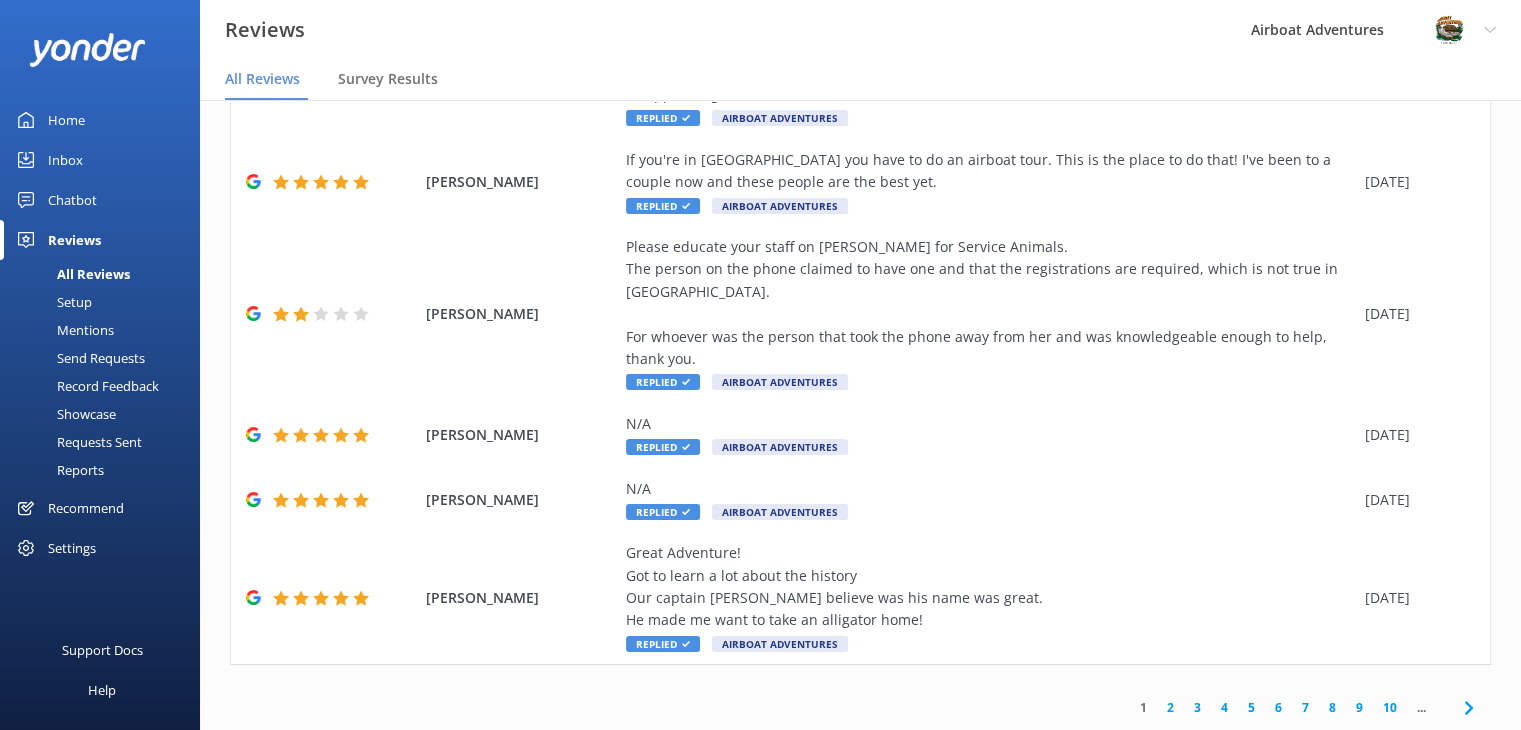 click on "2" at bounding box center [1170, 707] 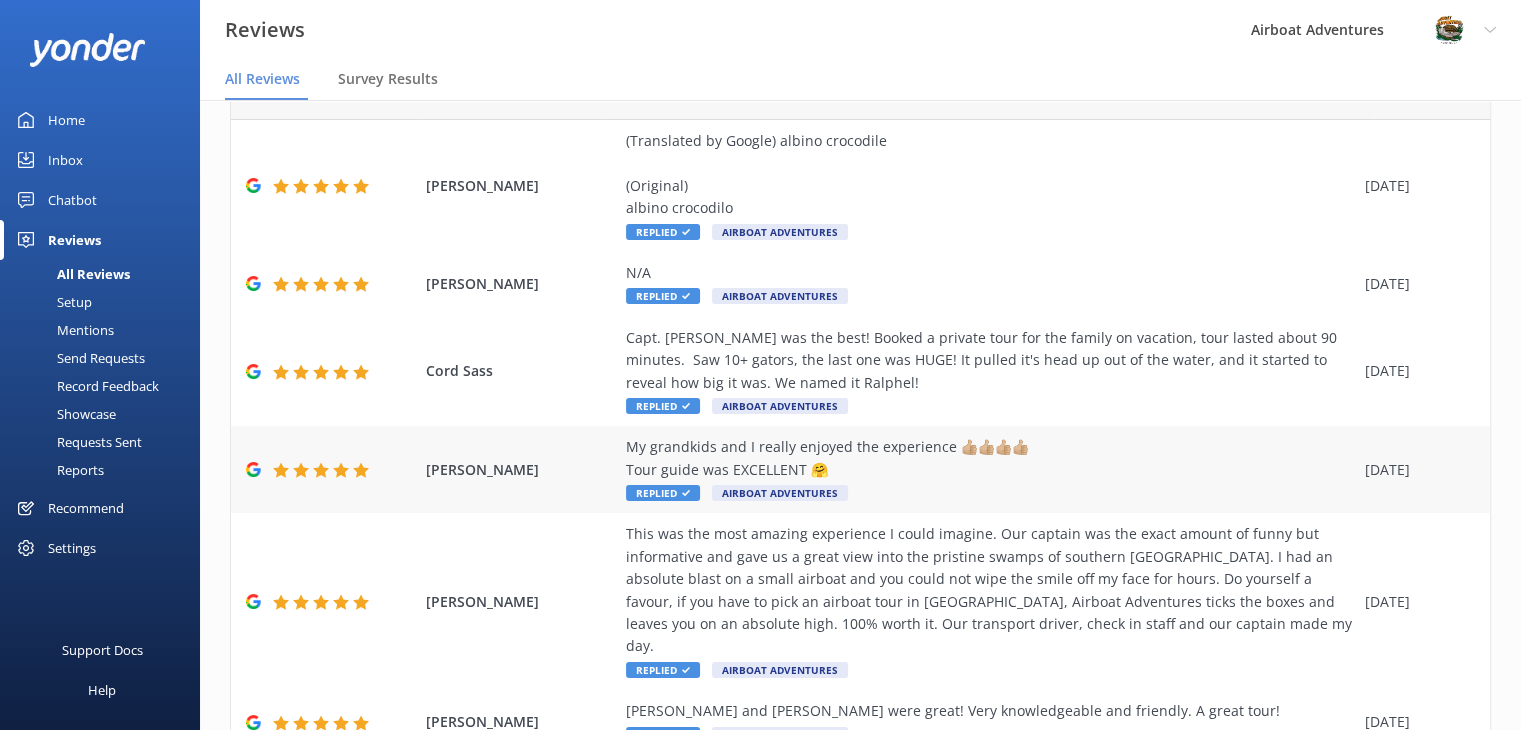 scroll, scrollTop: 0, scrollLeft: 0, axis: both 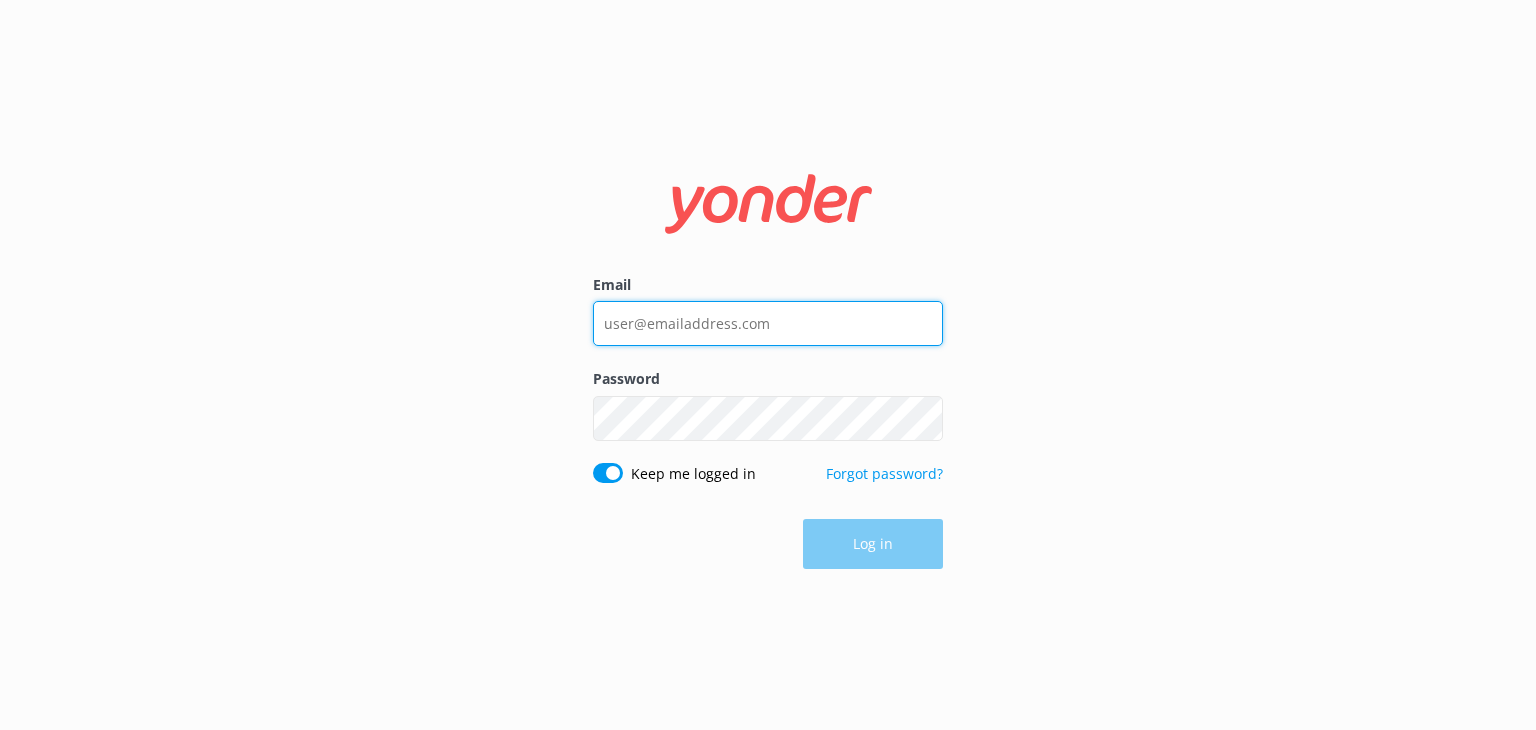 type on "[EMAIL_ADDRESS][DOMAIN_NAME]" 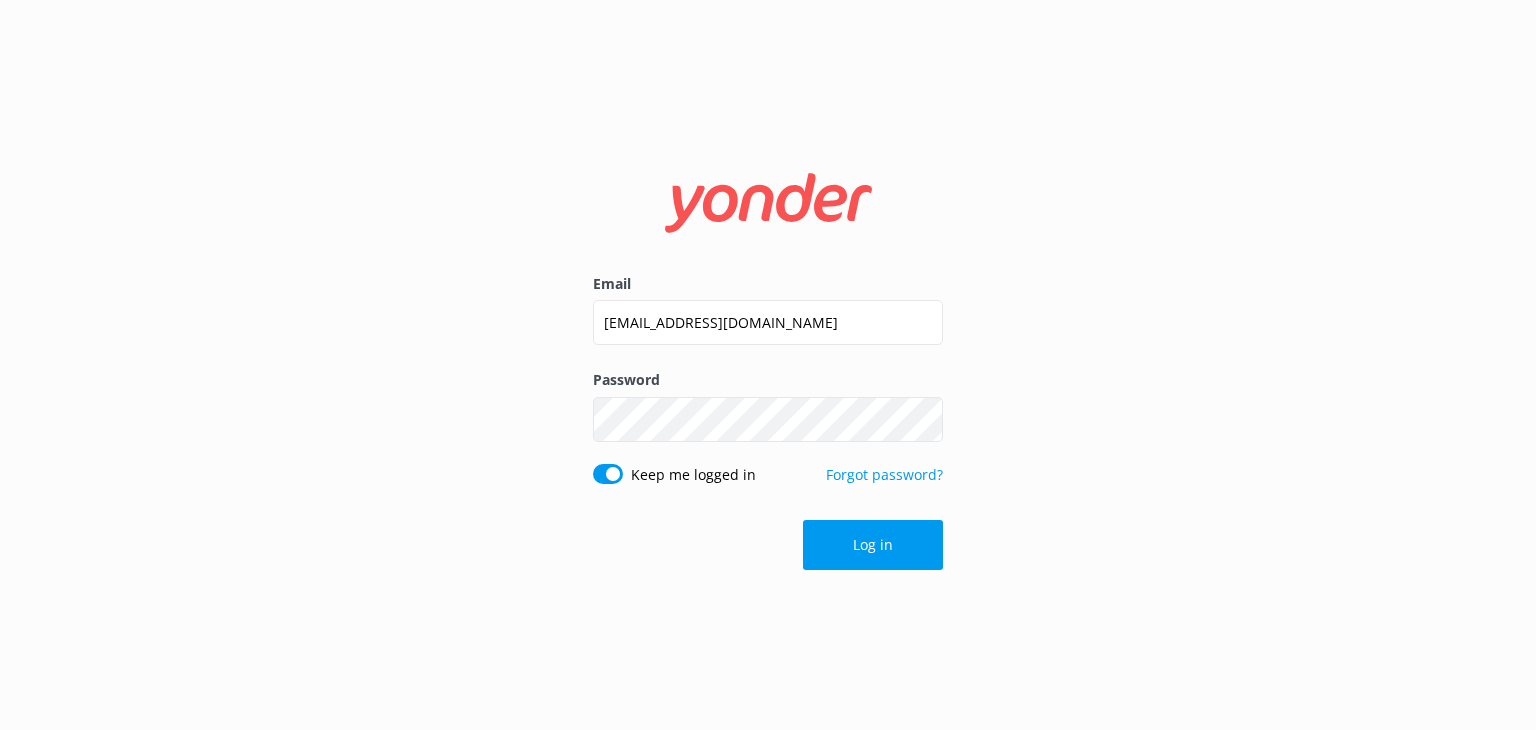 click on "Log in" at bounding box center [768, 545] 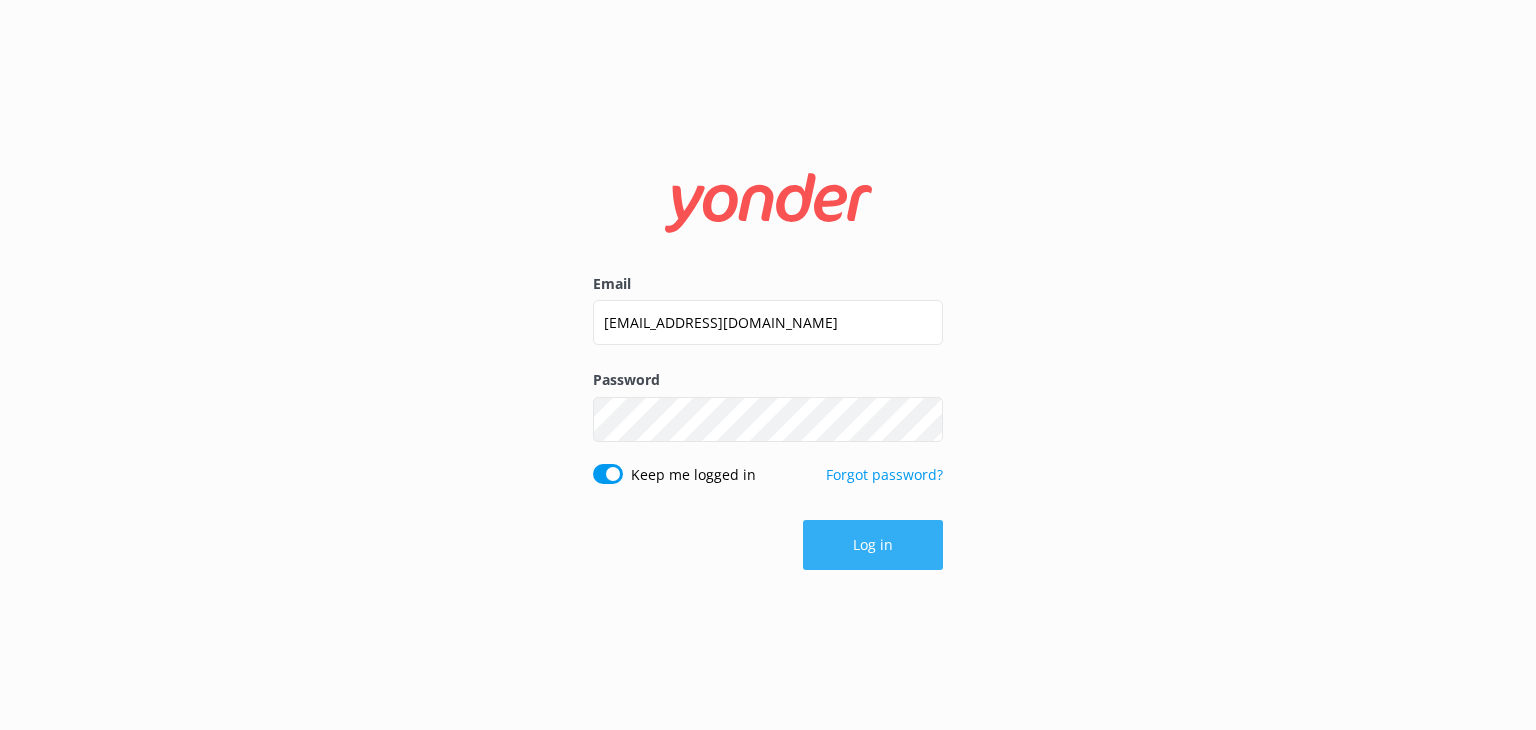 click on "Log in" at bounding box center (873, 545) 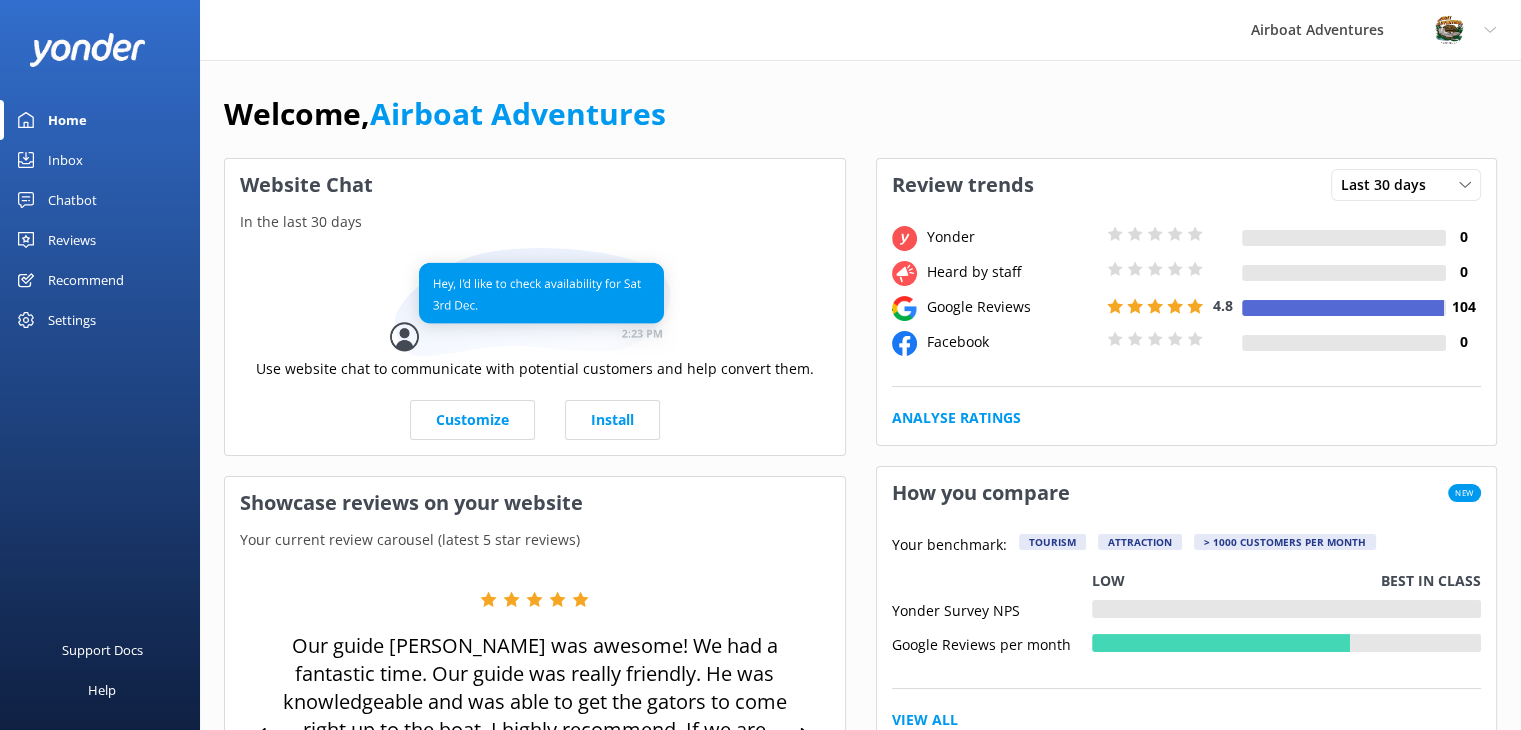 click on "Reviews" at bounding box center [100, 240] 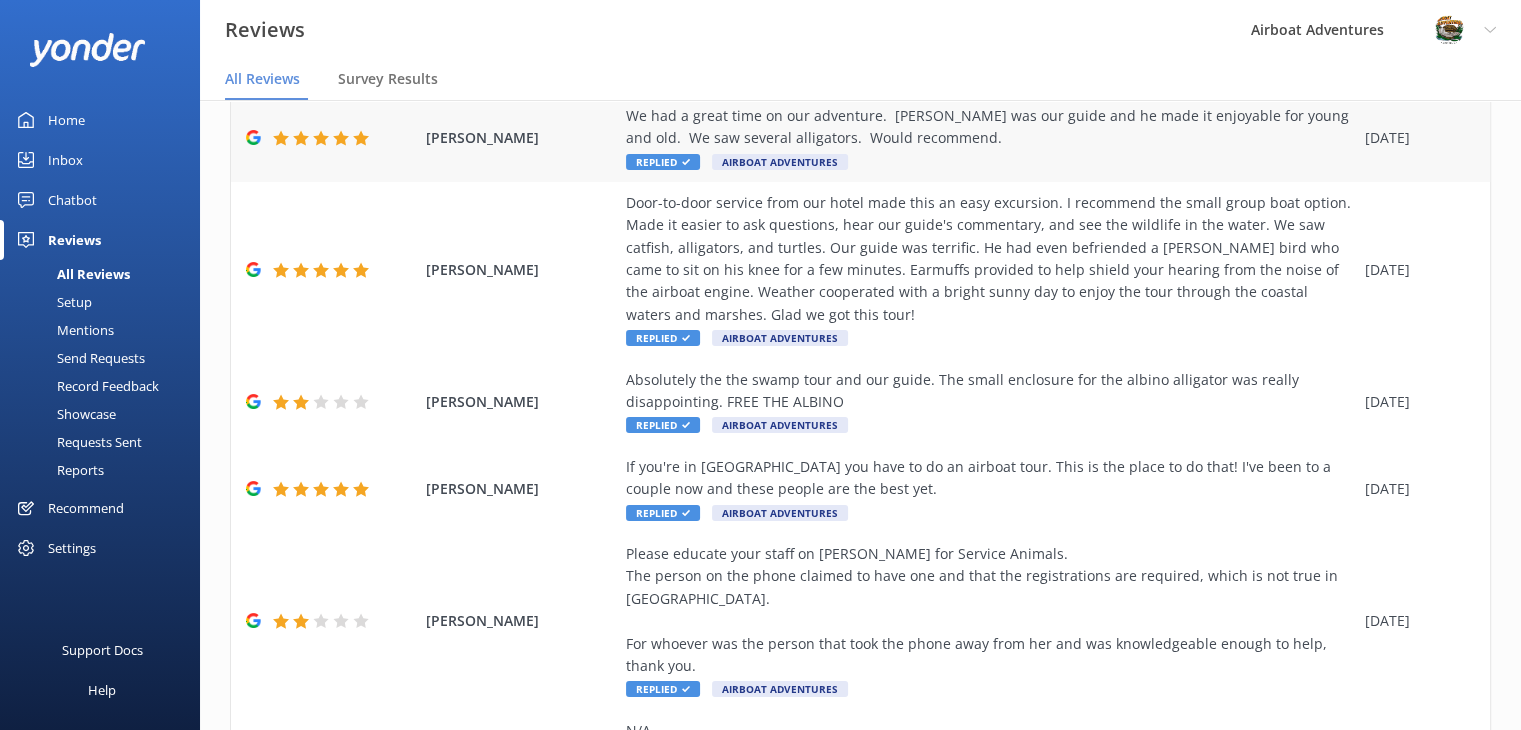 scroll, scrollTop: 632, scrollLeft: 0, axis: vertical 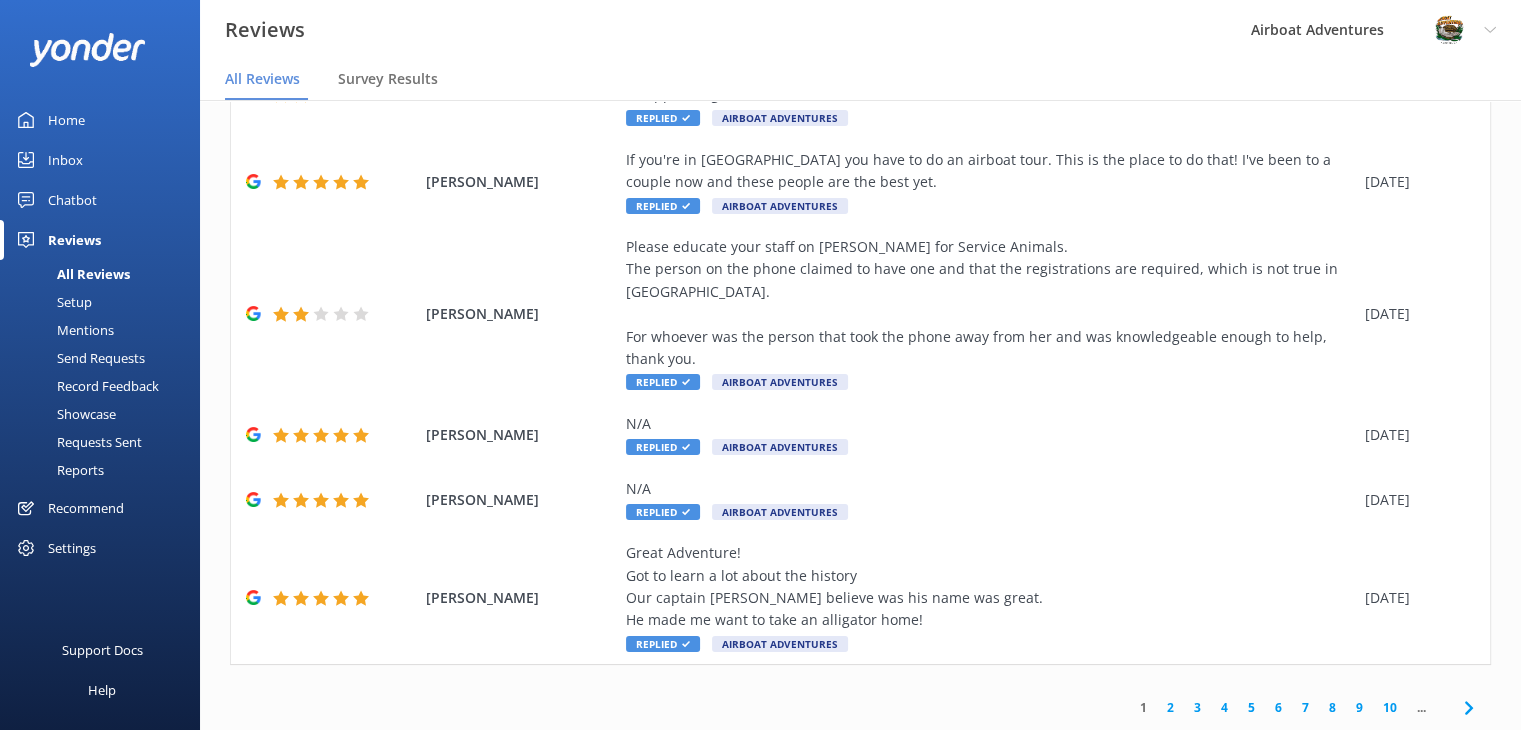 click on "2" at bounding box center [1170, 707] 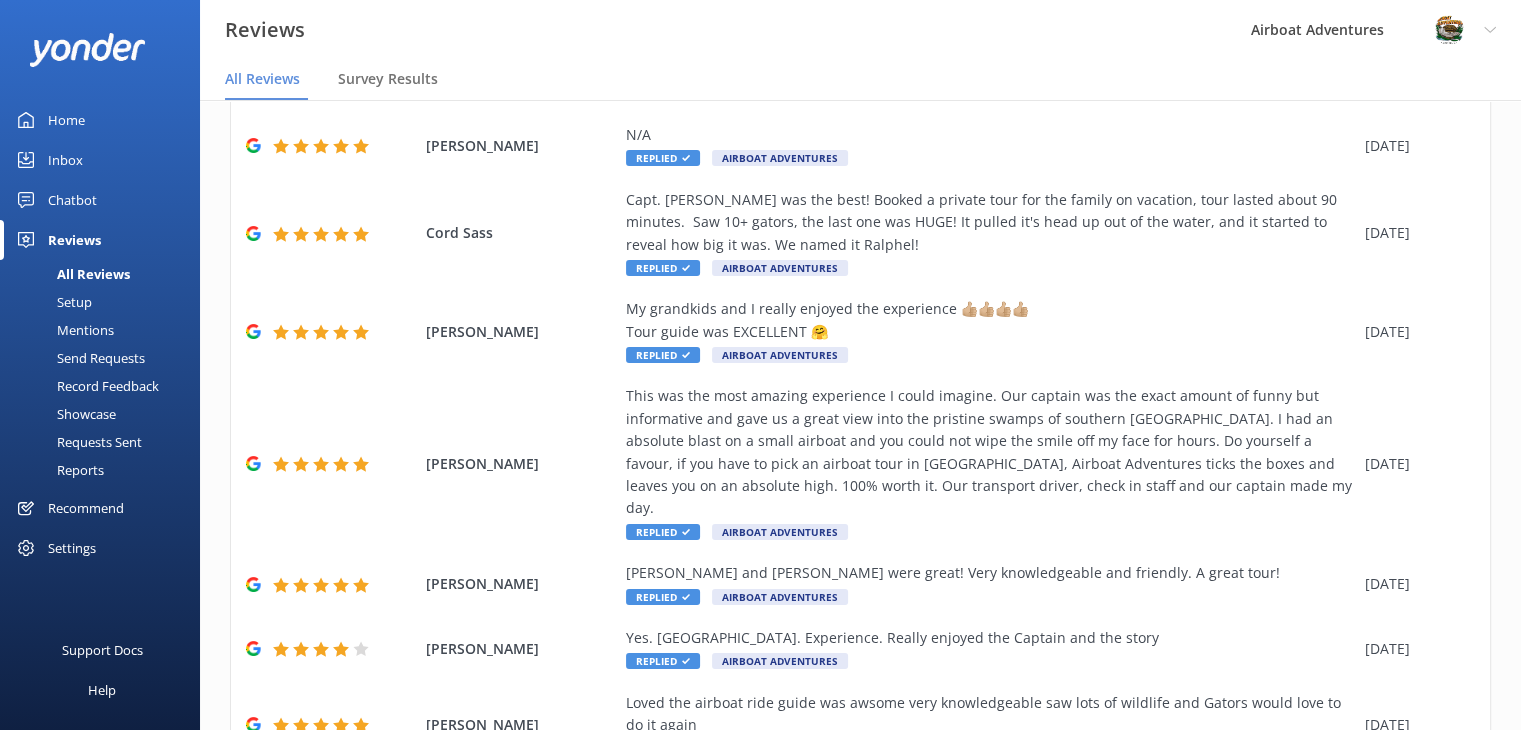 scroll, scrollTop: 475, scrollLeft: 0, axis: vertical 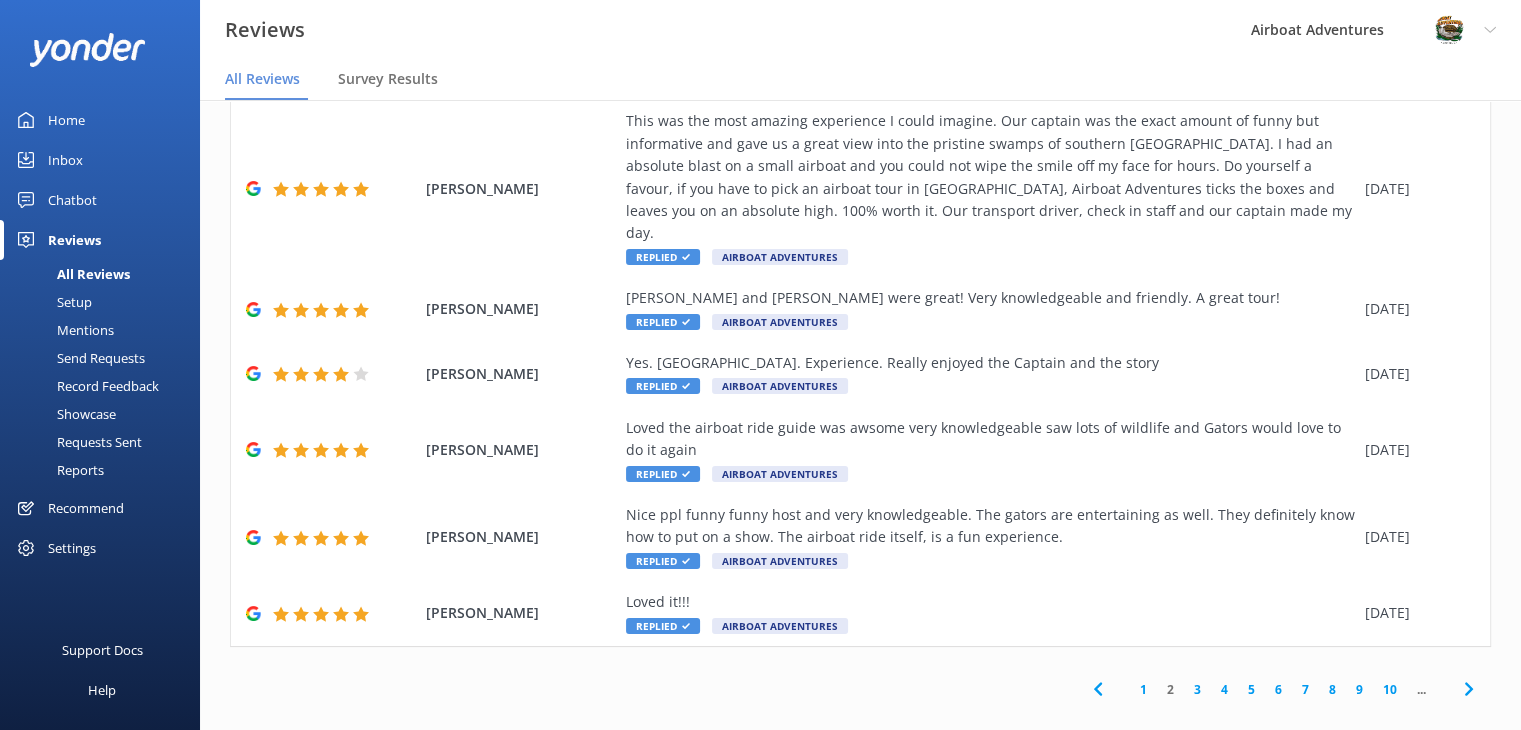click on "1" at bounding box center (1143, 689) 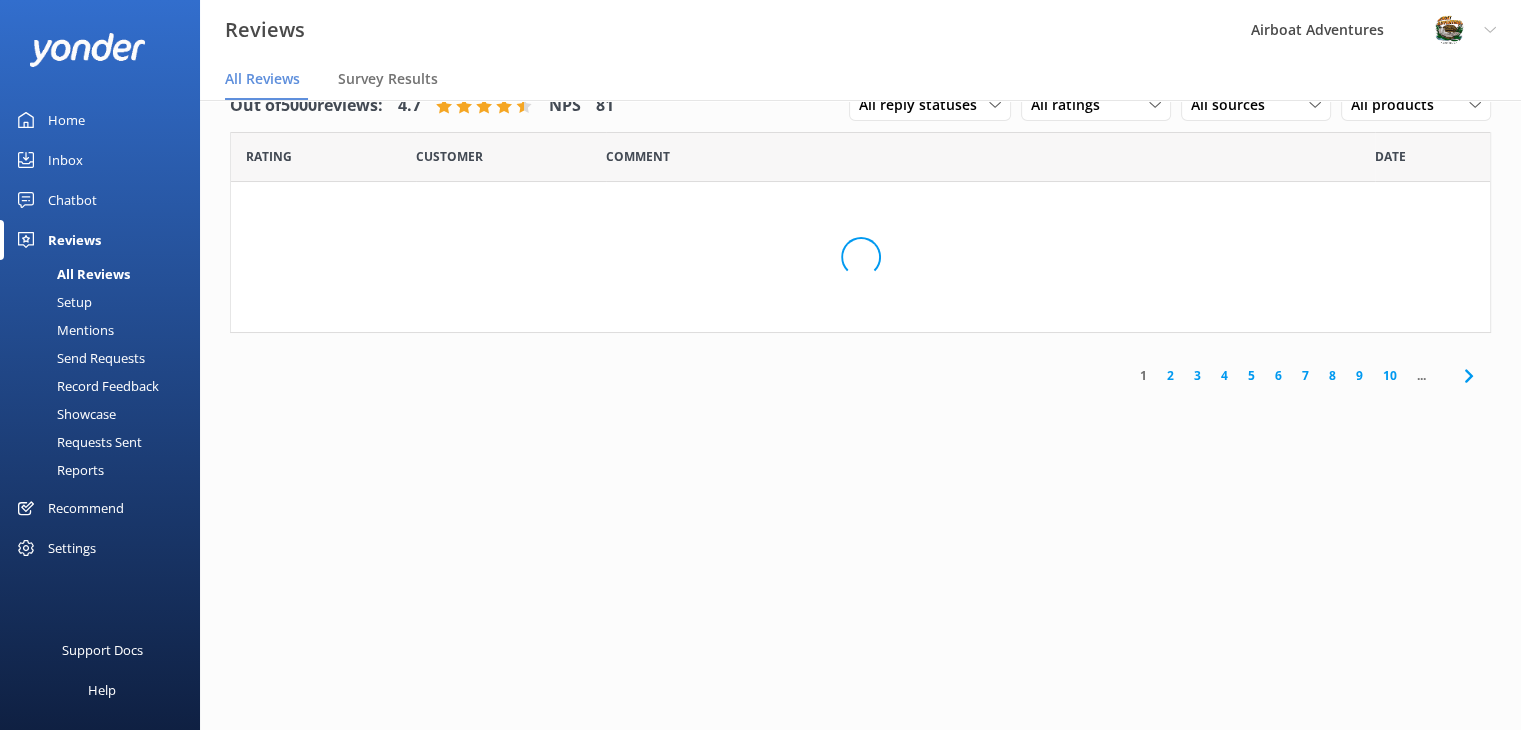 scroll, scrollTop: 0, scrollLeft: 0, axis: both 